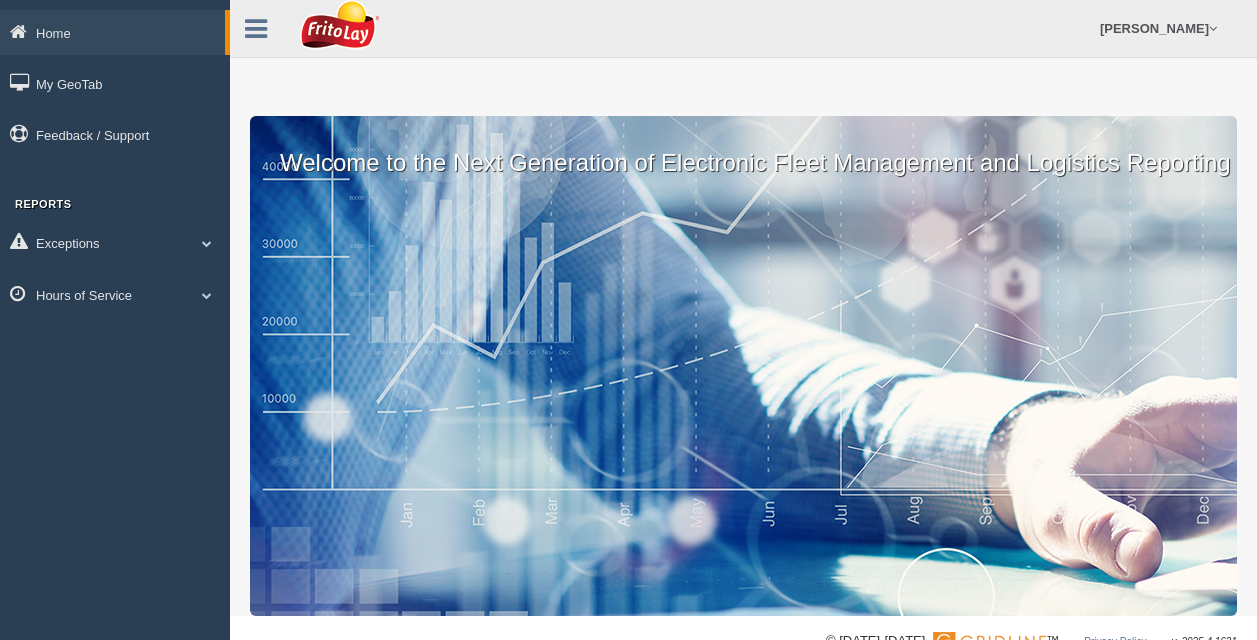 scroll, scrollTop: 0, scrollLeft: 0, axis: both 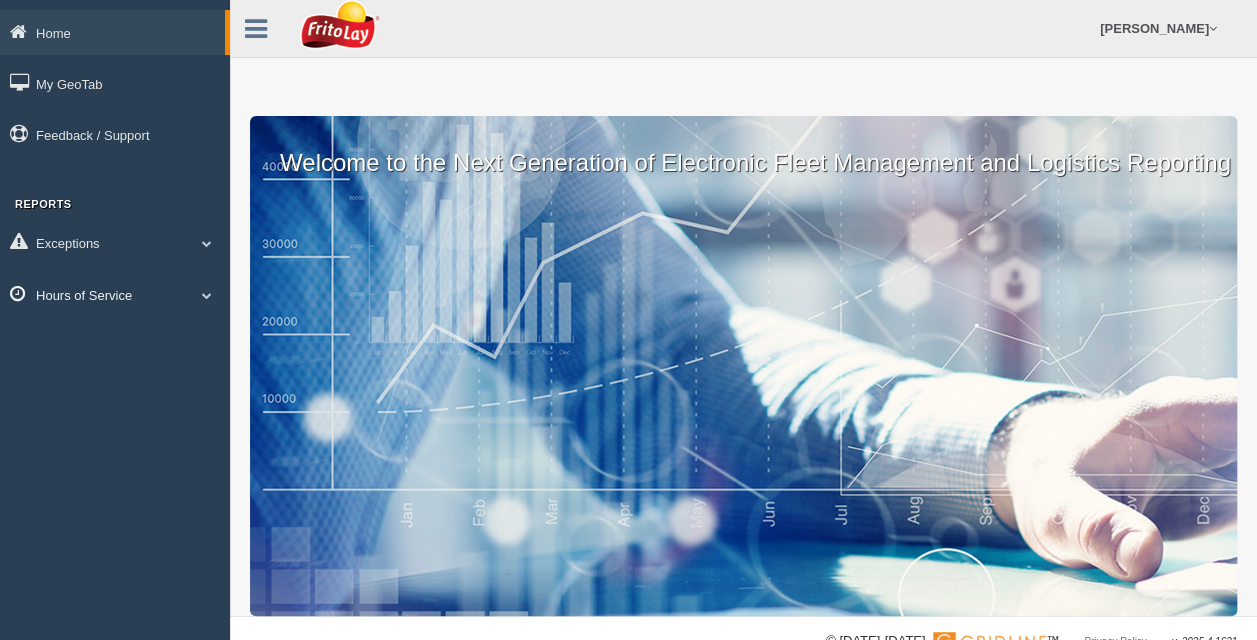 click at bounding box center [207, 295] 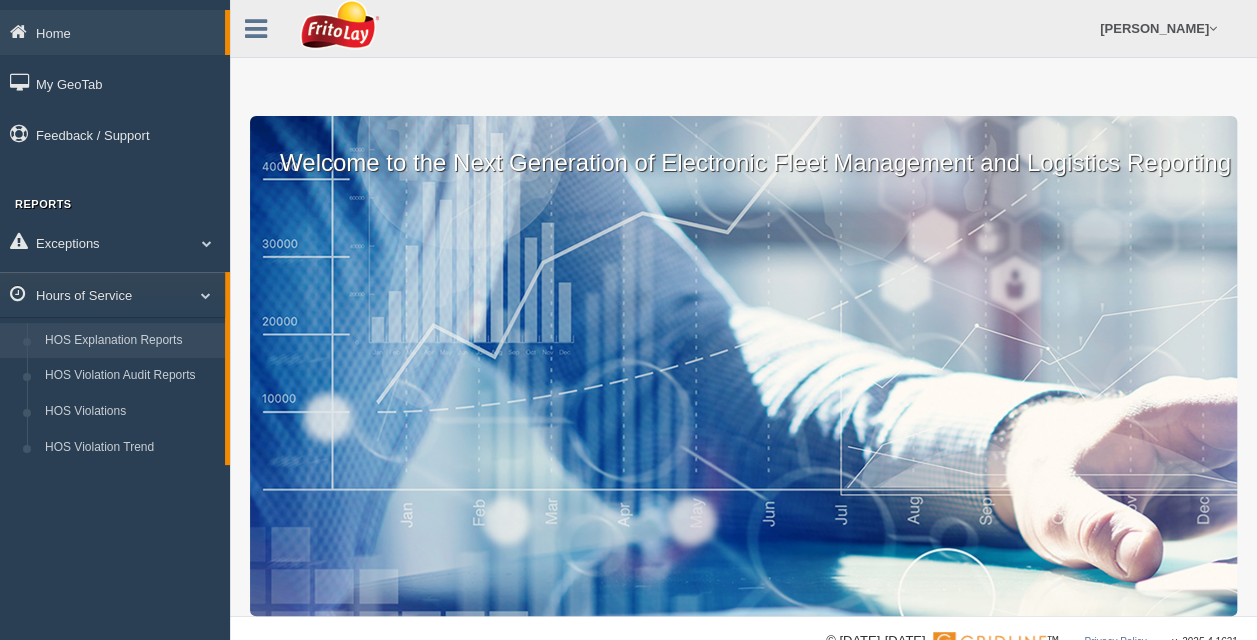 click on "HOS Explanation Reports" at bounding box center (130, 341) 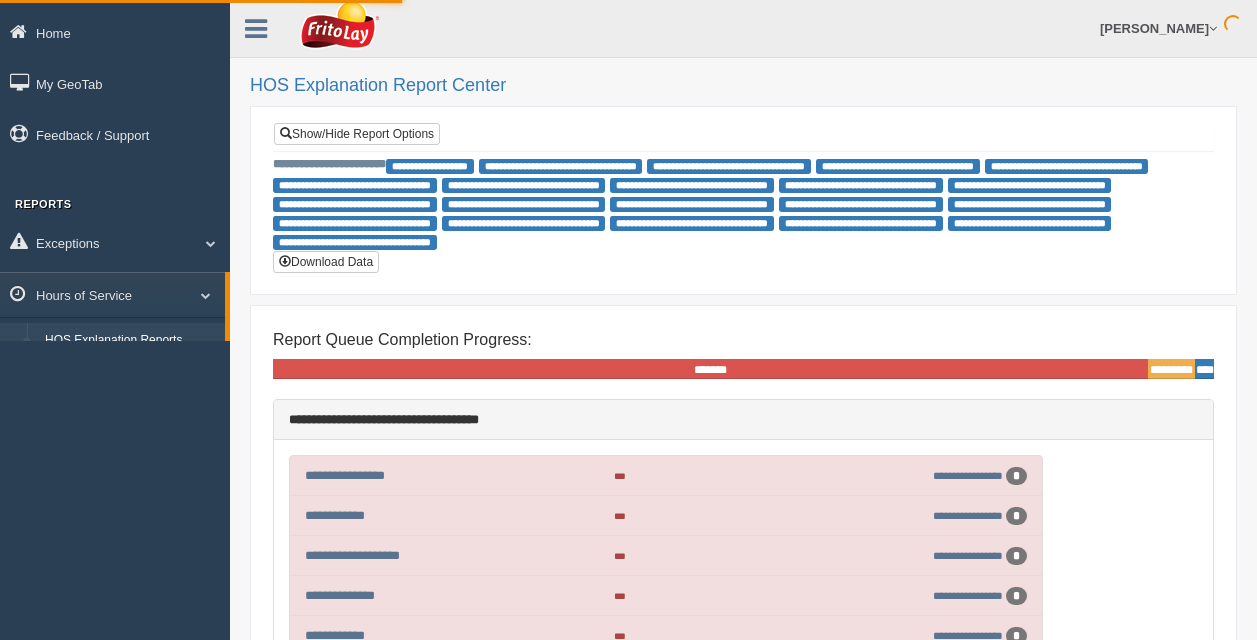 scroll, scrollTop: 0, scrollLeft: 0, axis: both 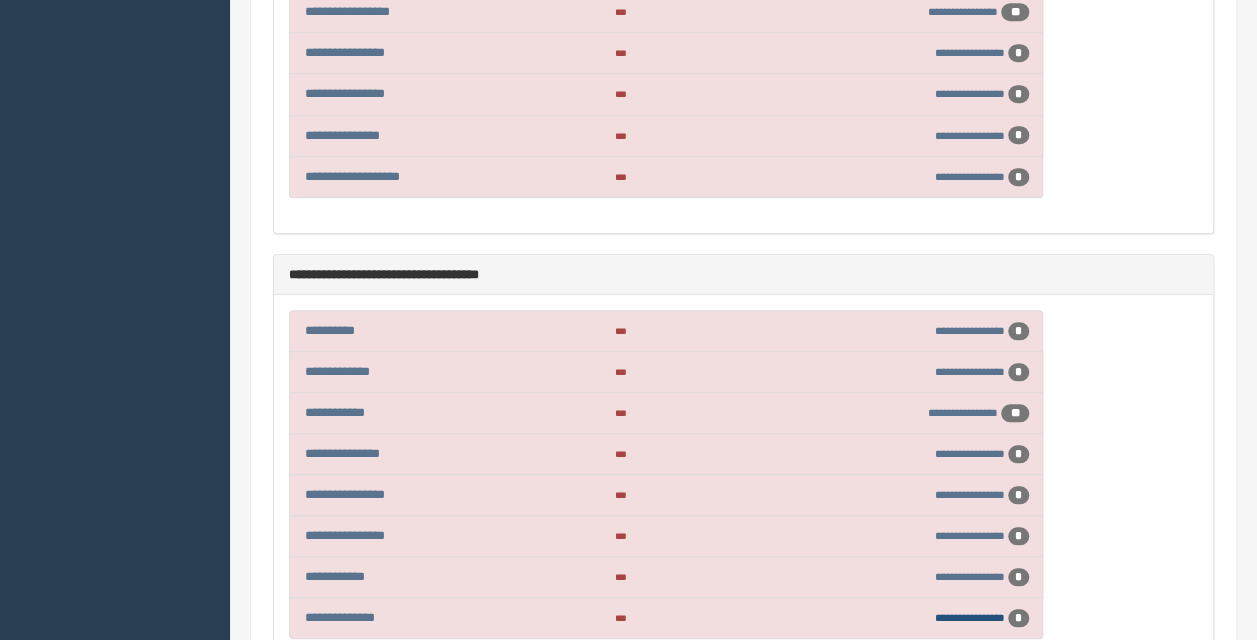 click on "**********" at bounding box center [970, 617] 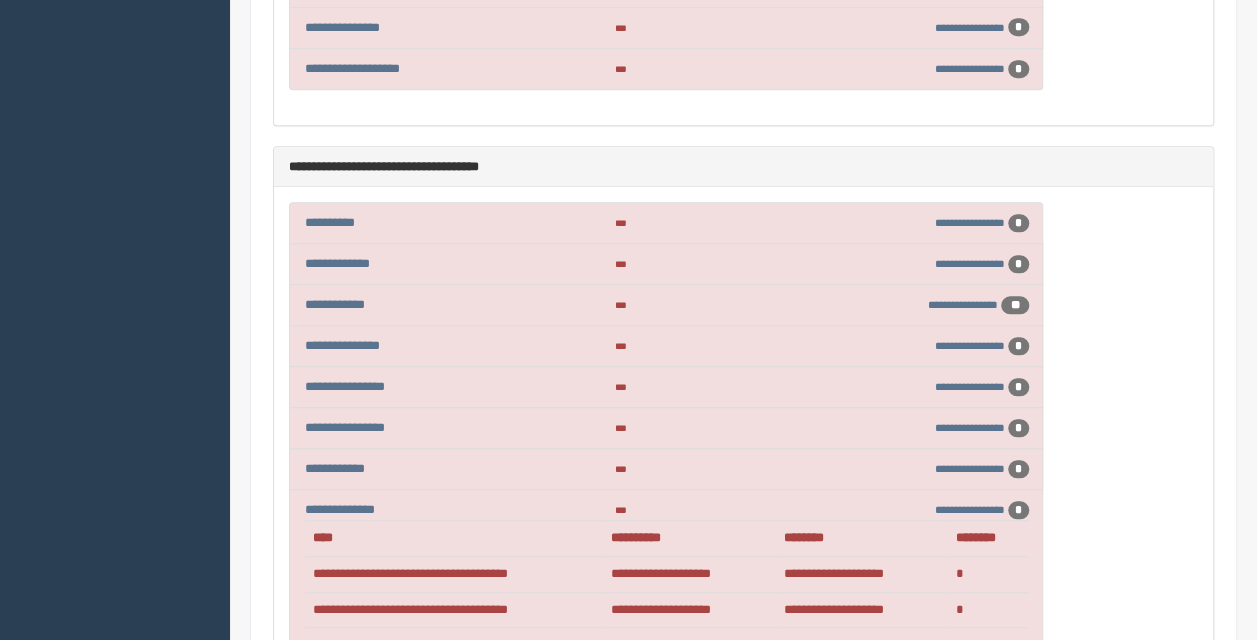 scroll, scrollTop: 8351, scrollLeft: 0, axis: vertical 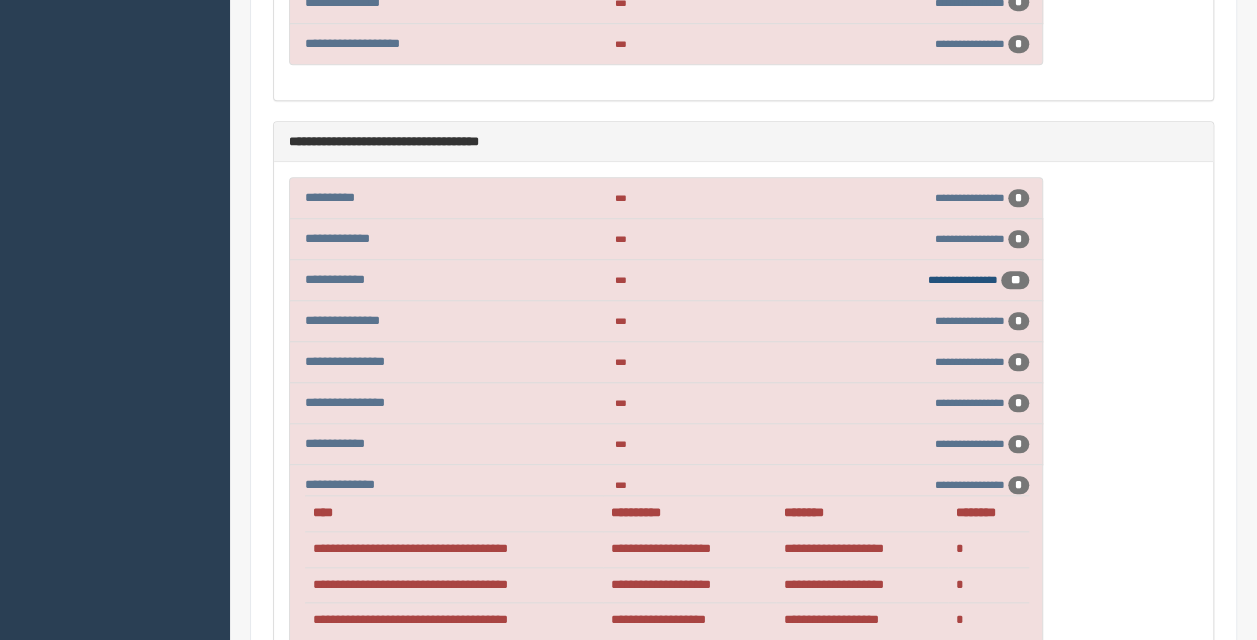 click on "**********" at bounding box center [963, 279] 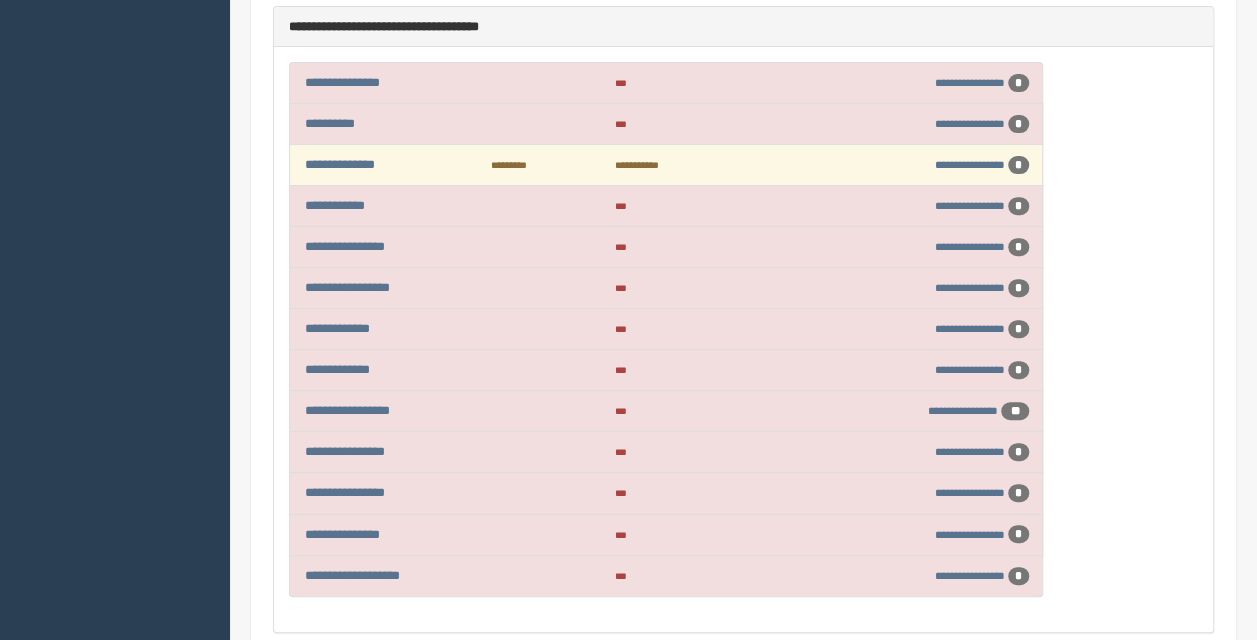 scroll, scrollTop: 7791, scrollLeft: 0, axis: vertical 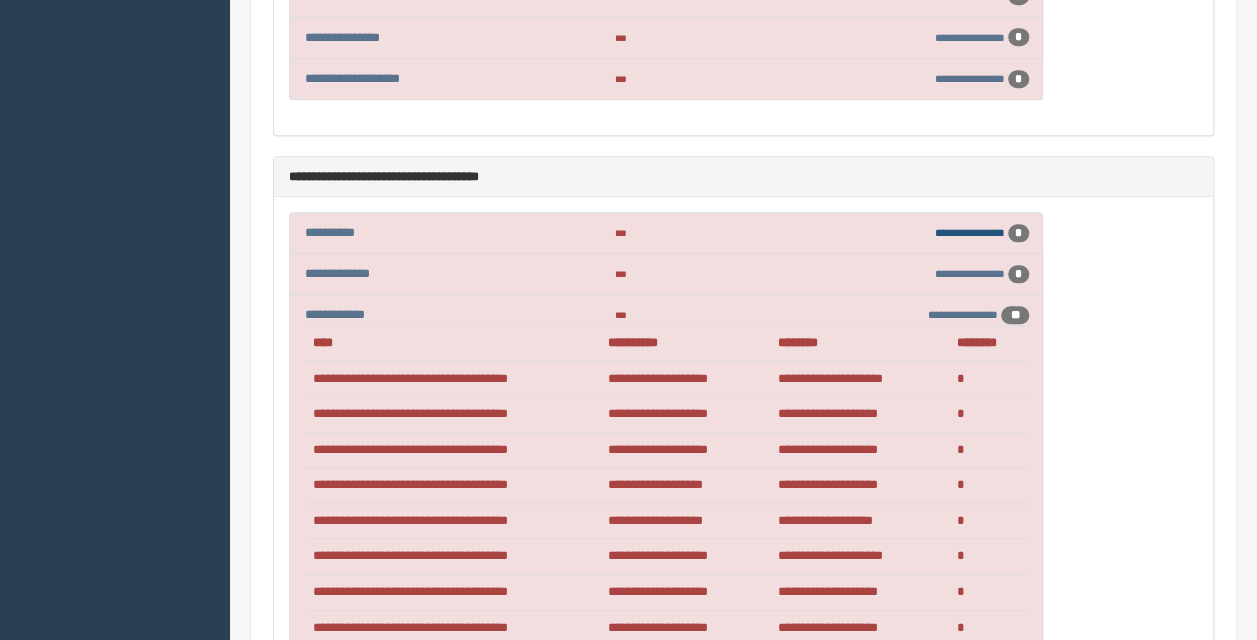 click on "**********" at bounding box center (970, 232) 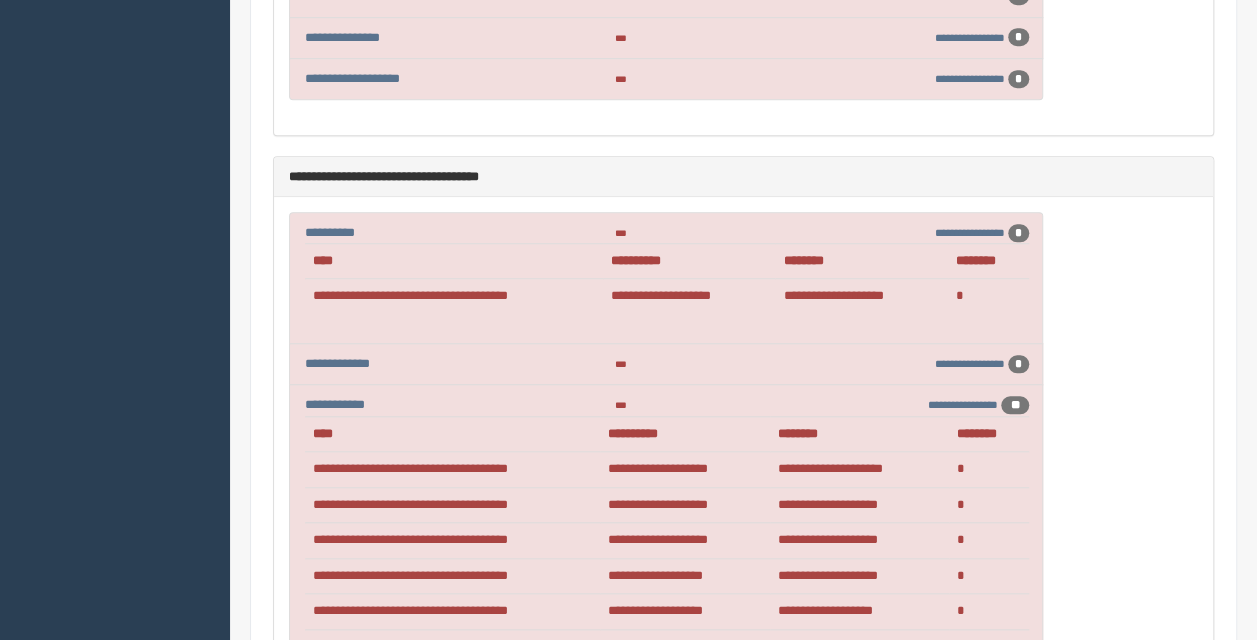 click on "**********" at bounding box center [946, 364] 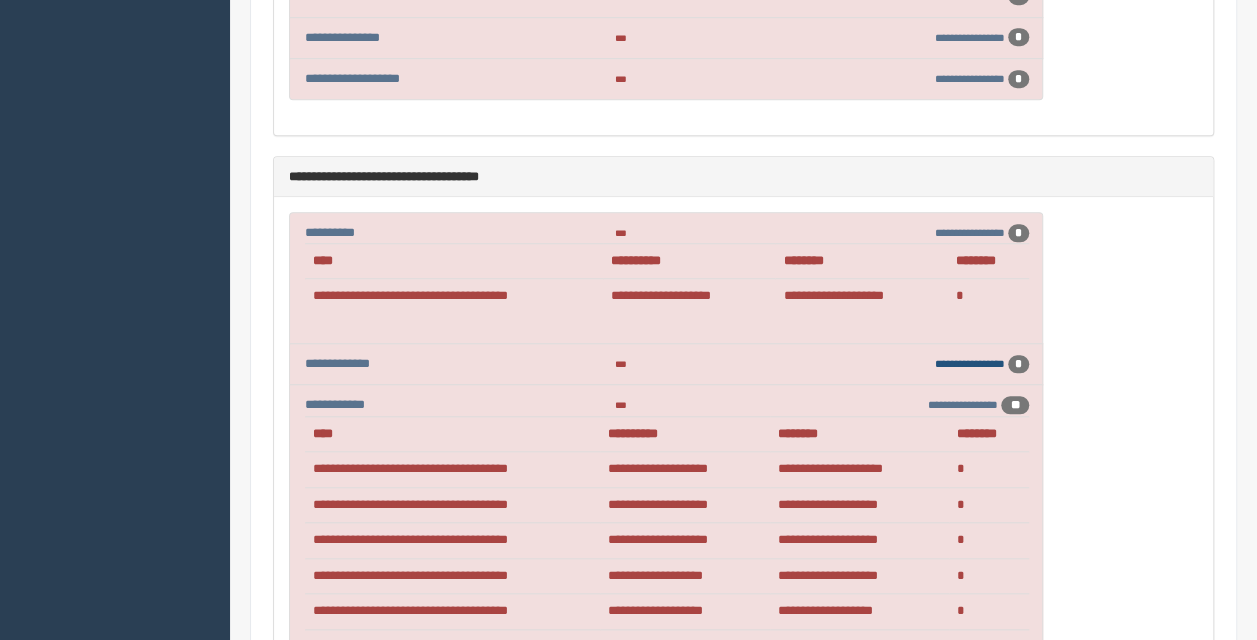 click on "**********" at bounding box center [970, 363] 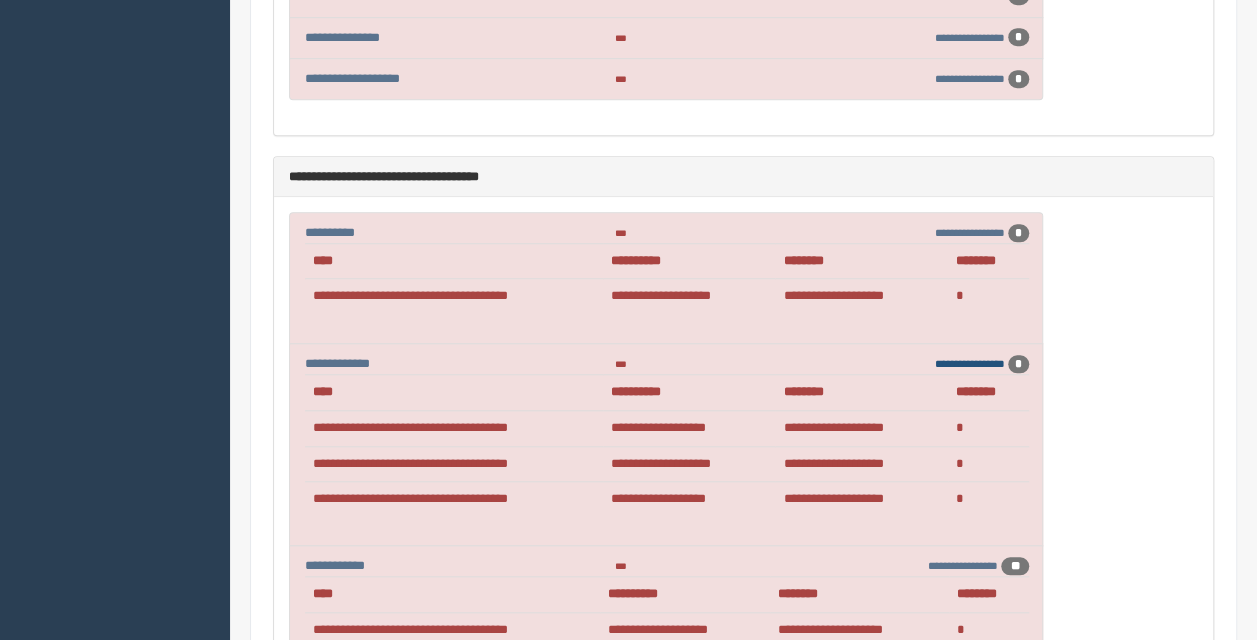click on "**********" at bounding box center [970, 363] 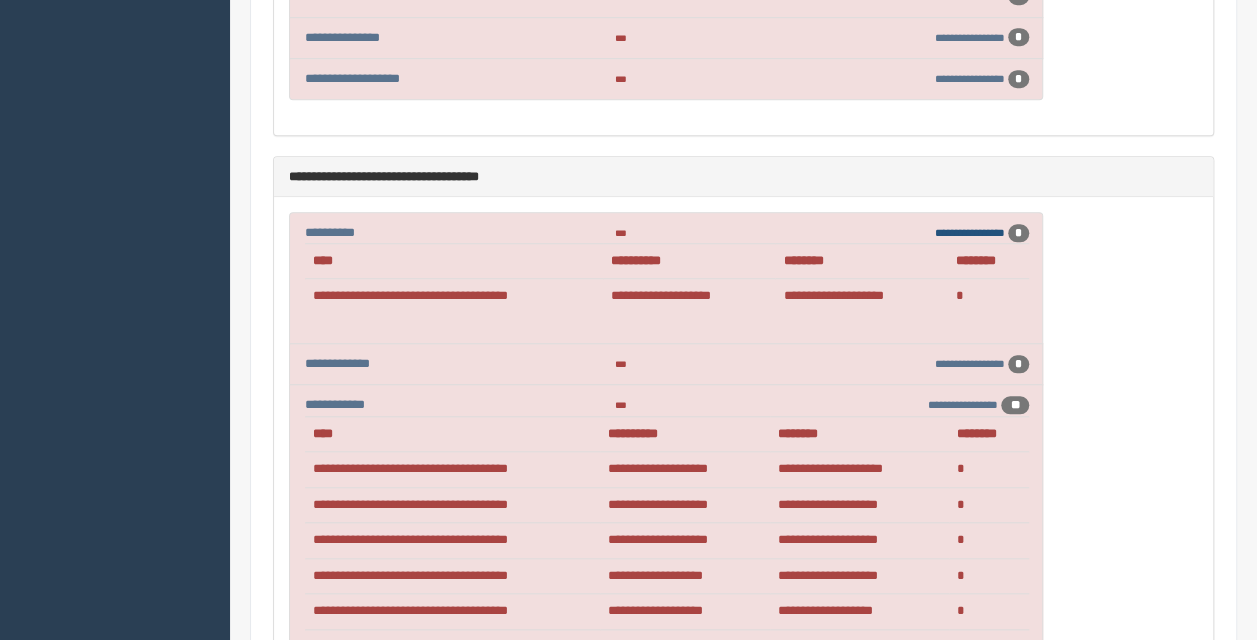 click on "**********" at bounding box center [970, 232] 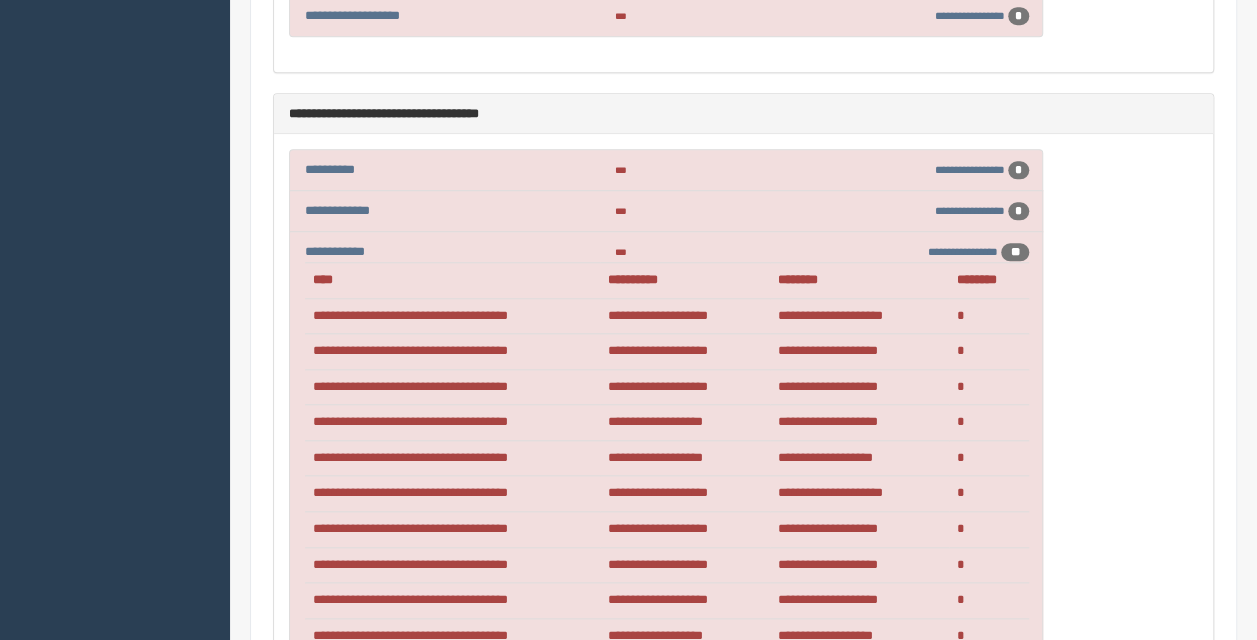 scroll, scrollTop: 8416, scrollLeft: 0, axis: vertical 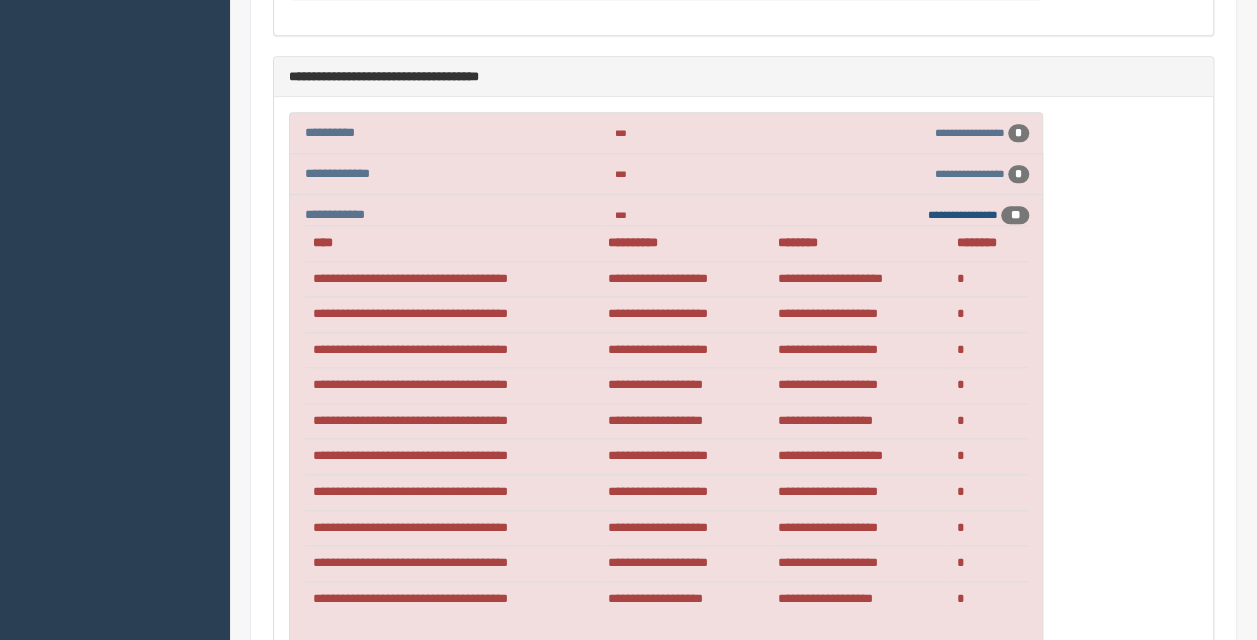 click on "**********" at bounding box center [963, 214] 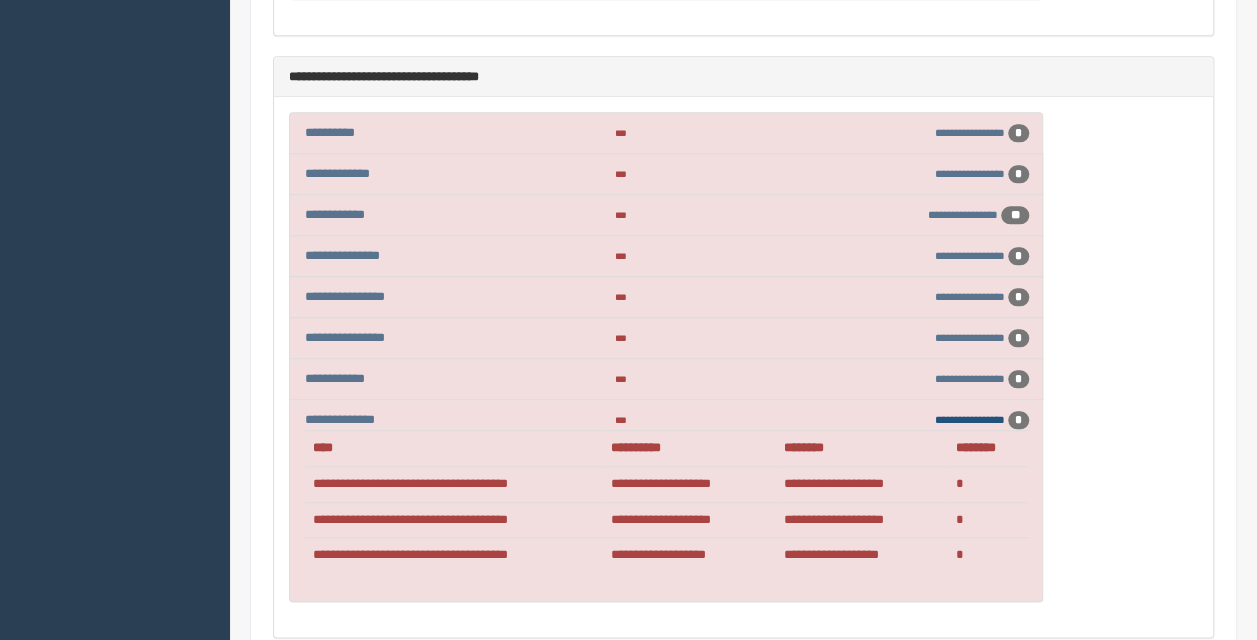 click on "**********" at bounding box center (970, 419) 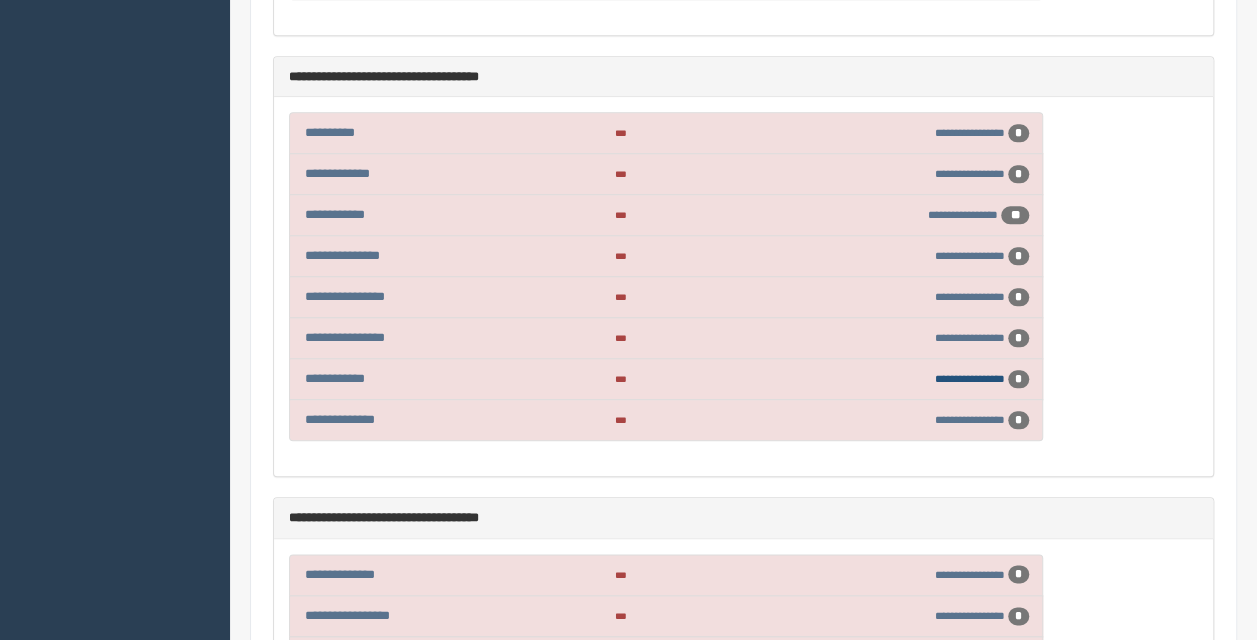 click on "**********" at bounding box center (970, 378) 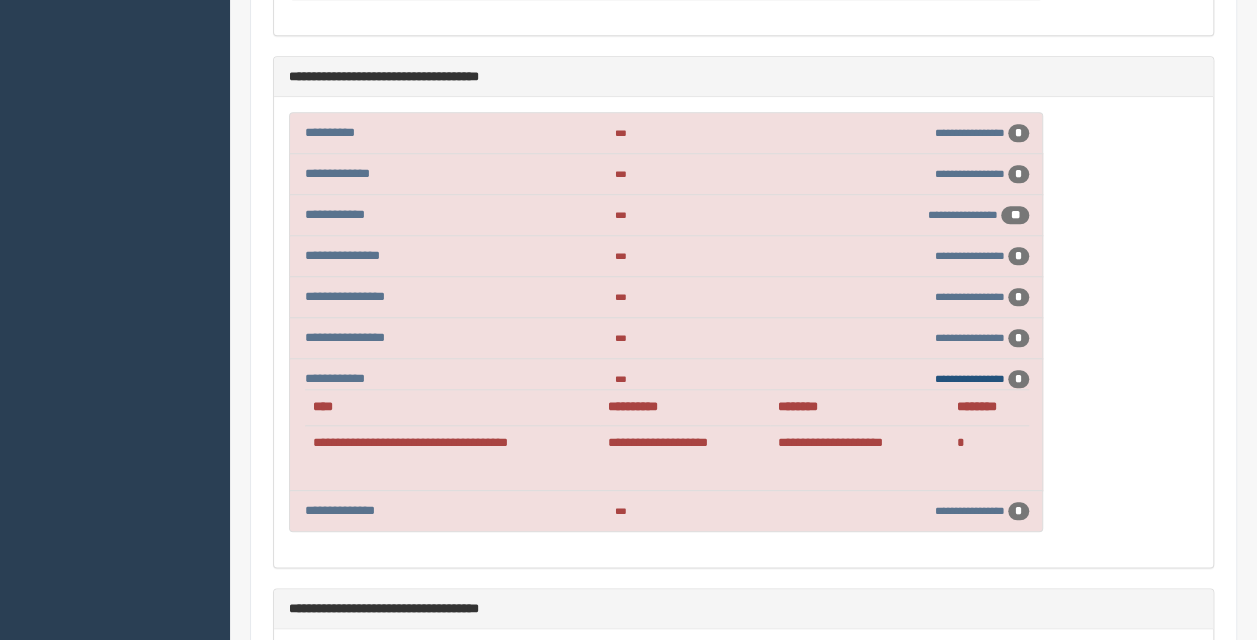 click on "**********" at bounding box center (970, 378) 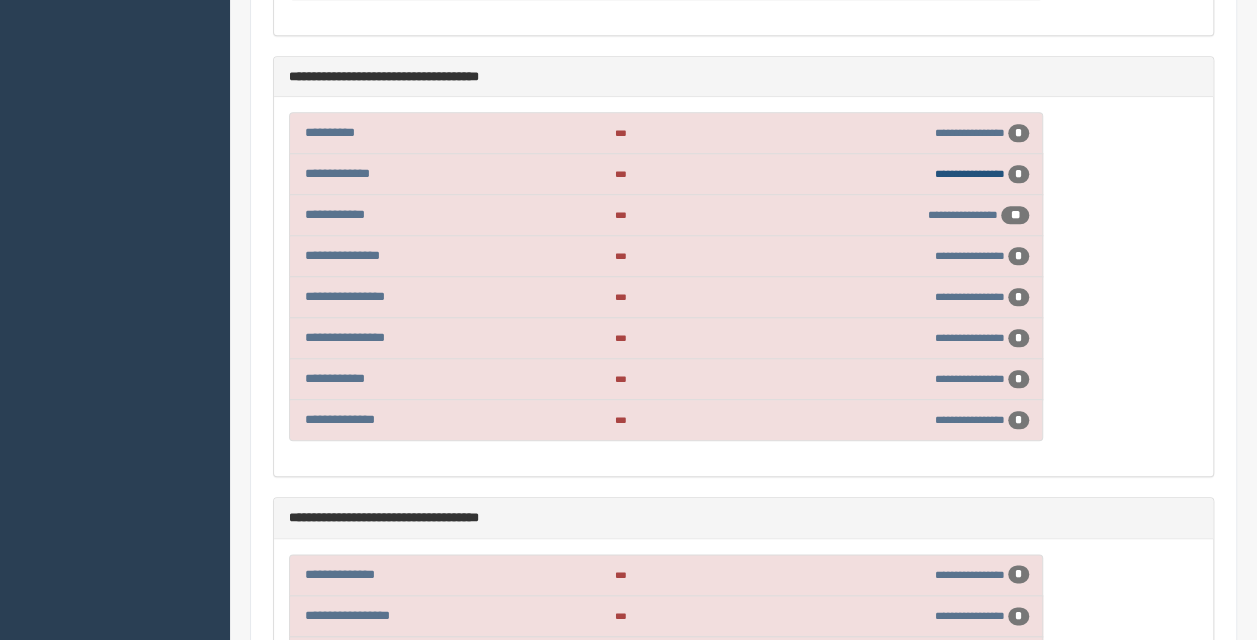 click on "**********" at bounding box center [970, 173] 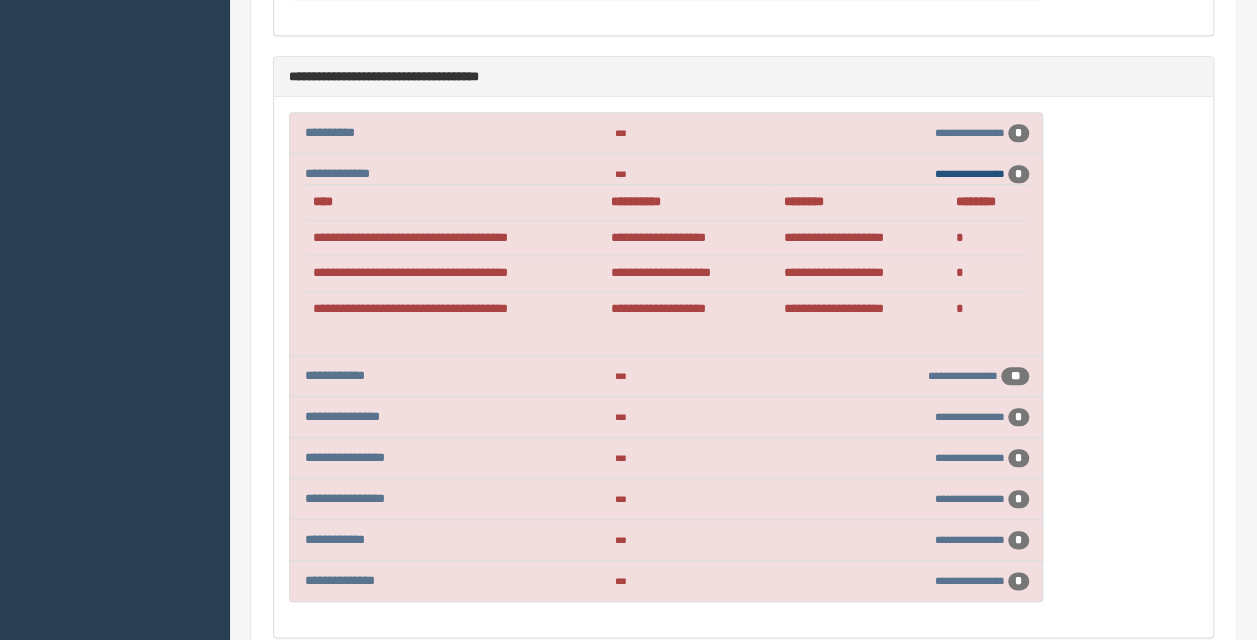 click on "**********" at bounding box center [970, 173] 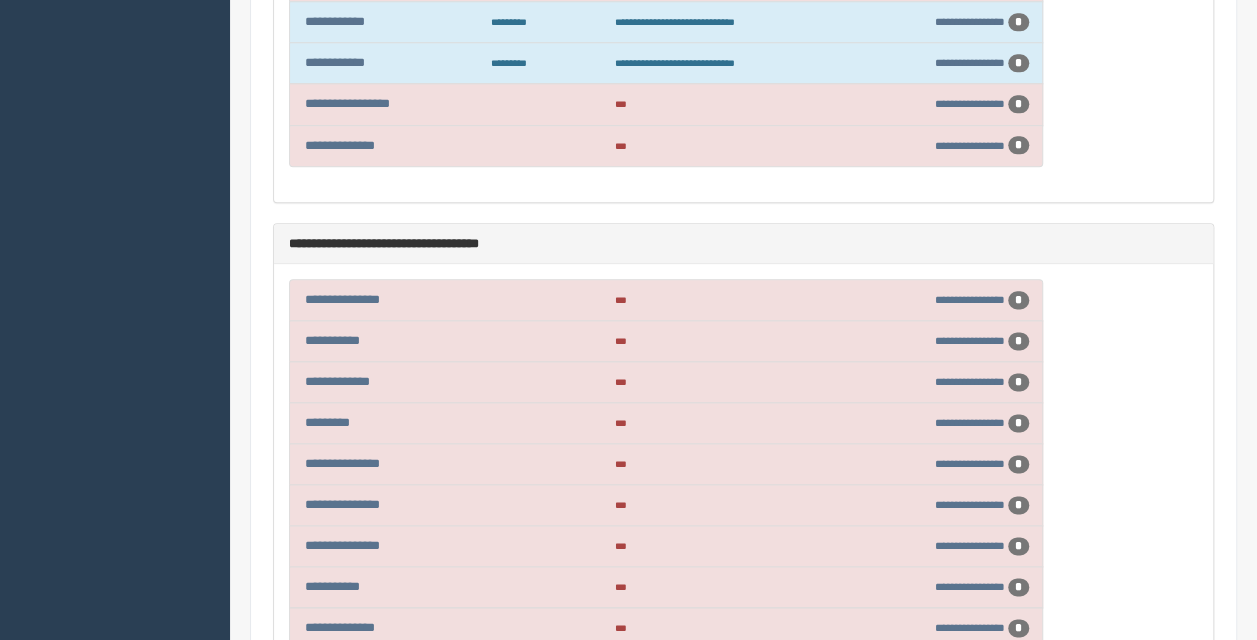 scroll, scrollTop: 0, scrollLeft: 0, axis: both 